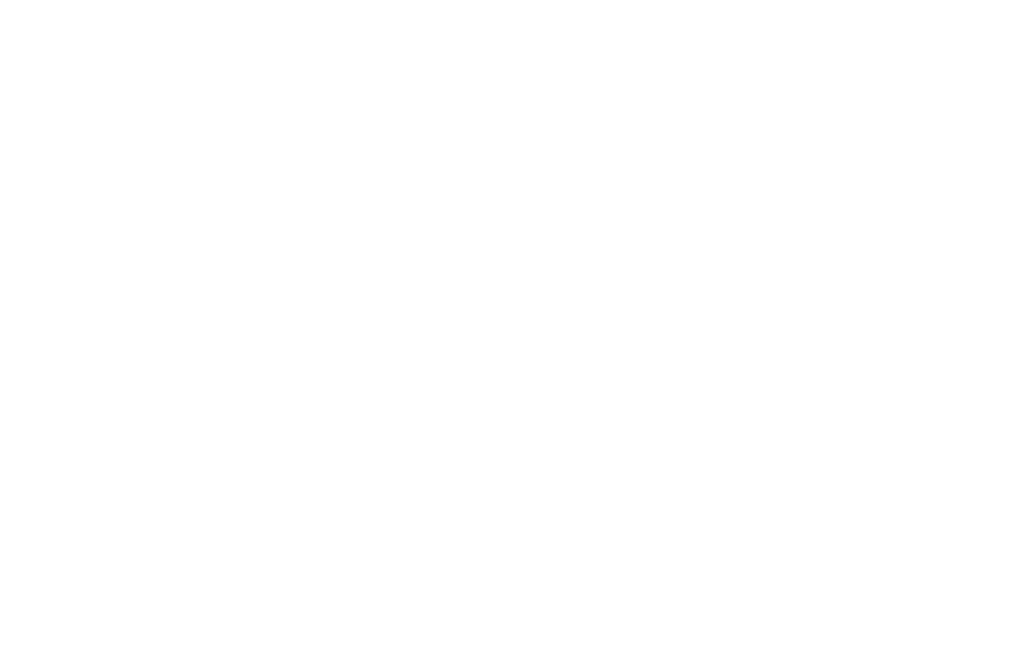 scroll, scrollTop: 0, scrollLeft: 0, axis: both 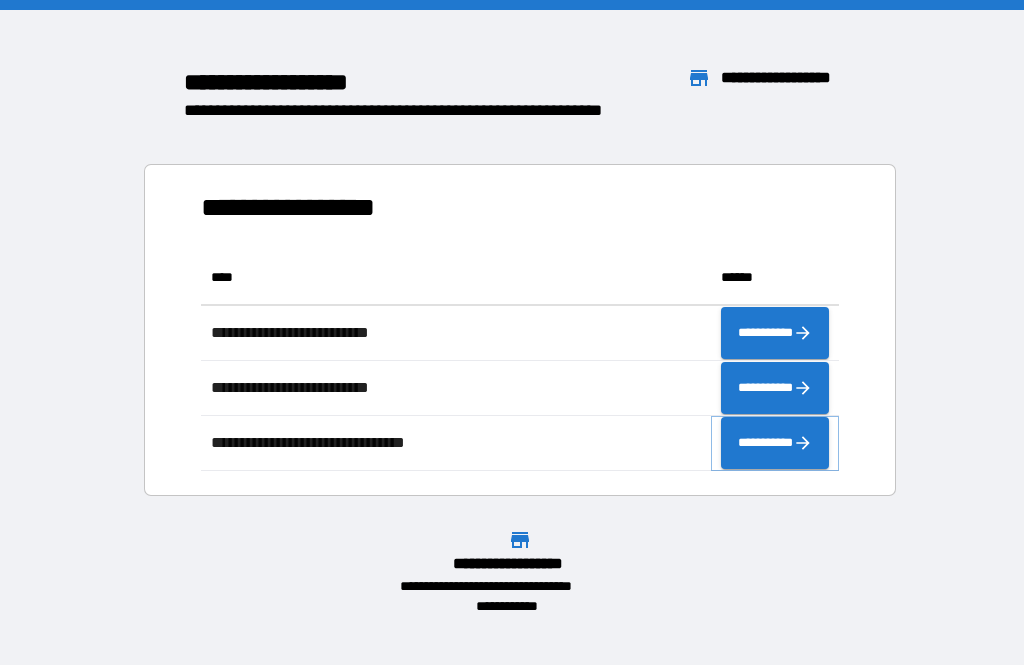 click on "**********" at bounding box center (775, 443) 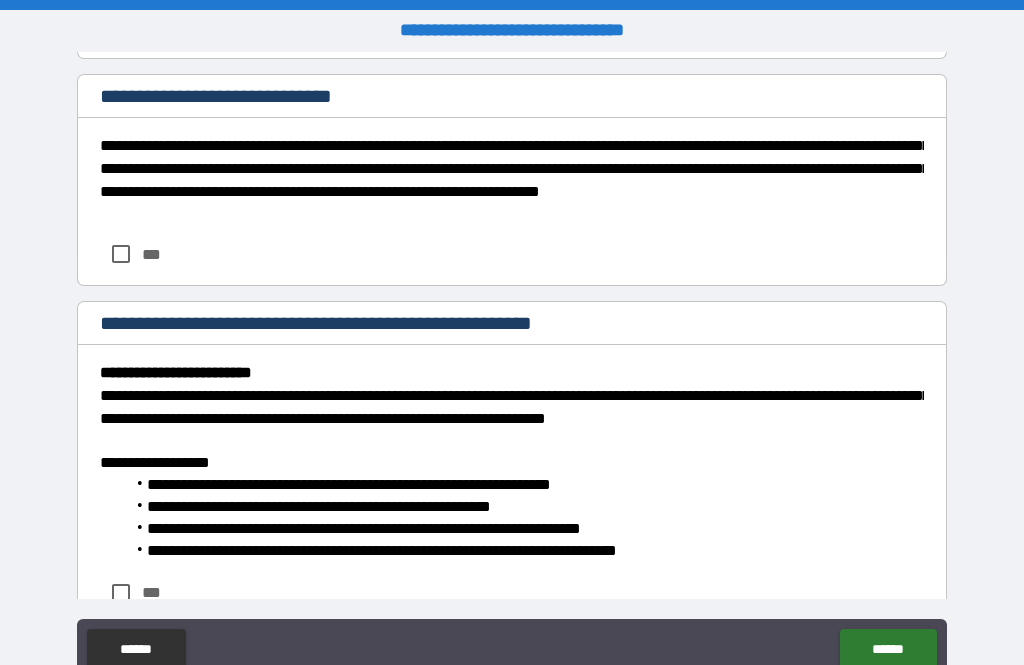 scroll, scrollTop: 1029, scrollLeft: 0, axis: vertical 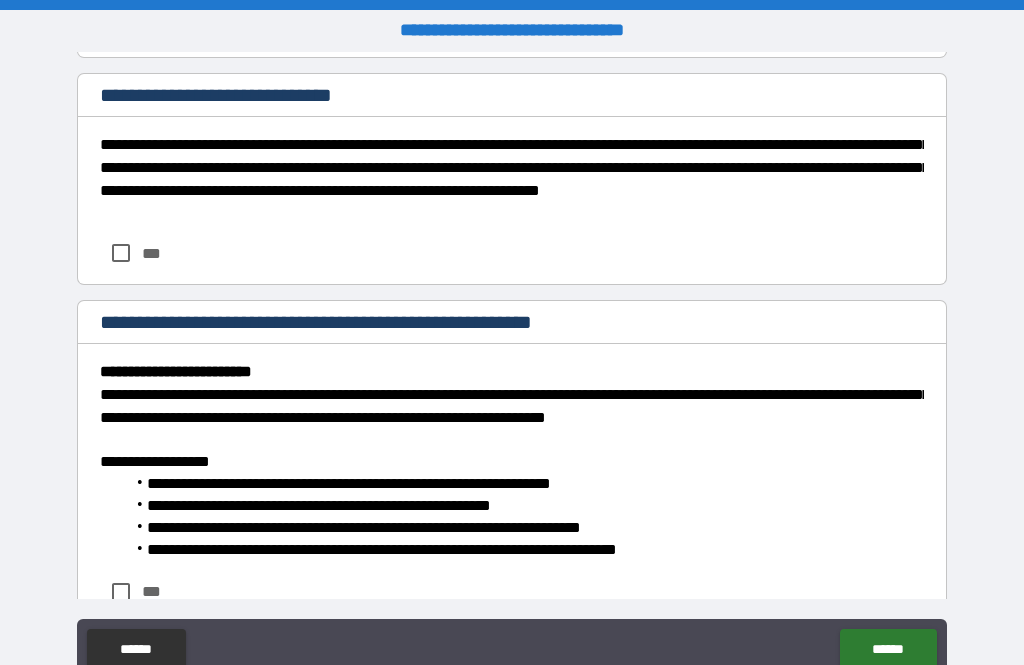 click on "**********" at bounding box center (512, 201) 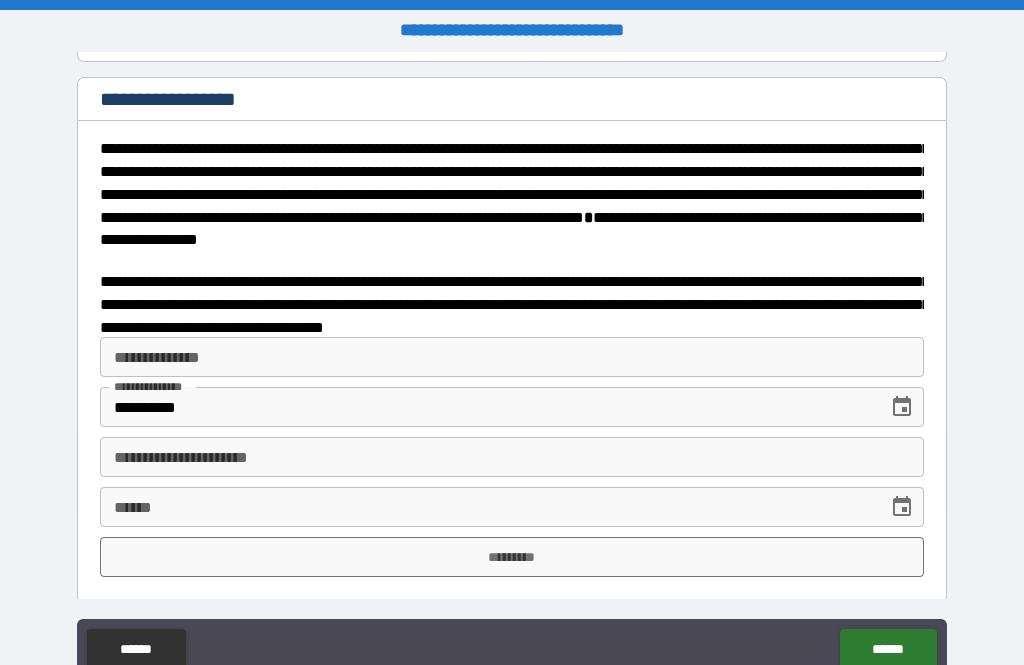 scroll, scrollTop: 3183, scrollLeft: 0, axis: vertical 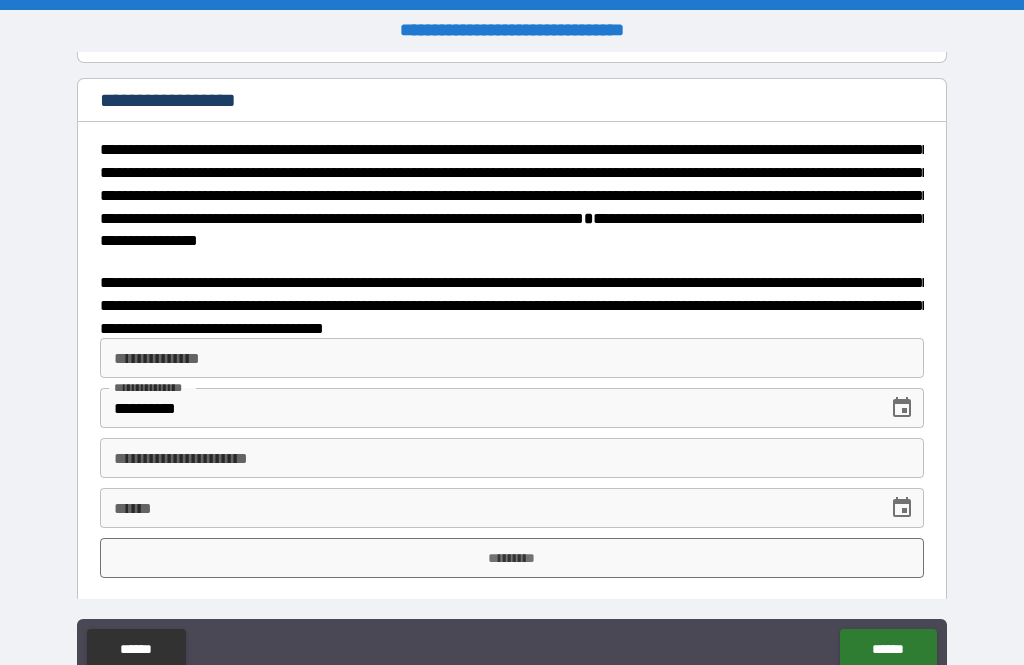 click on "**********" at bounding box center (512, 358) 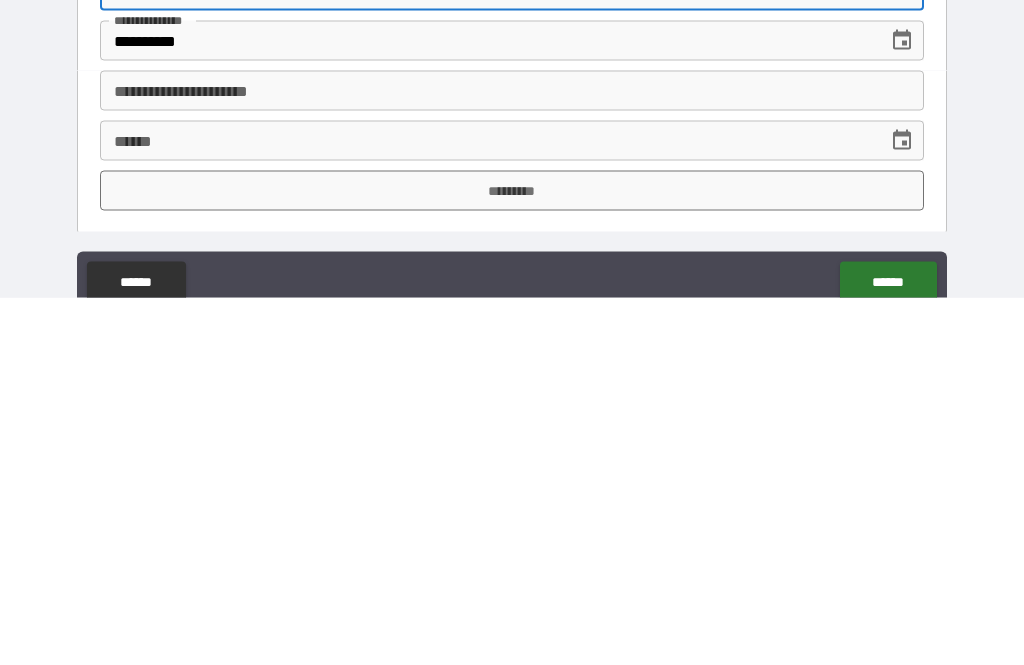type on "**********" 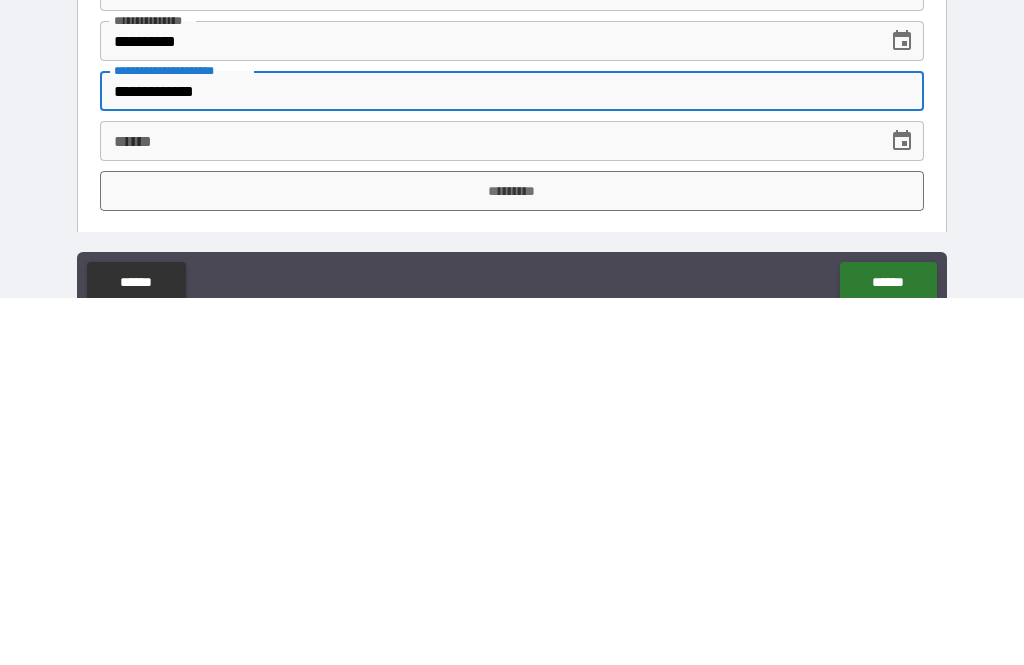type on "**********" 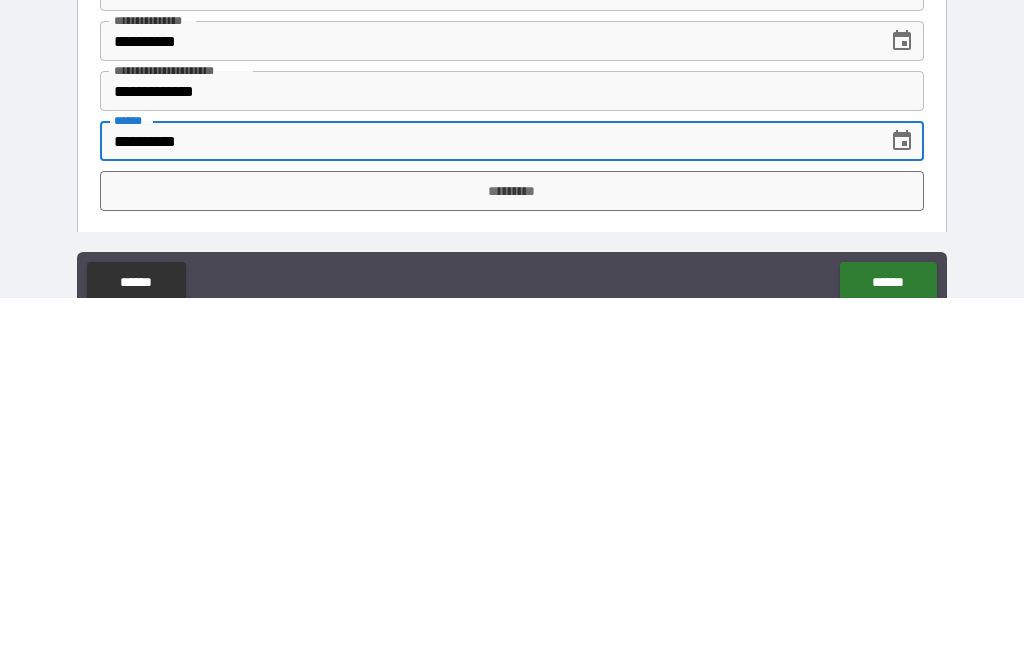 type on "**********" 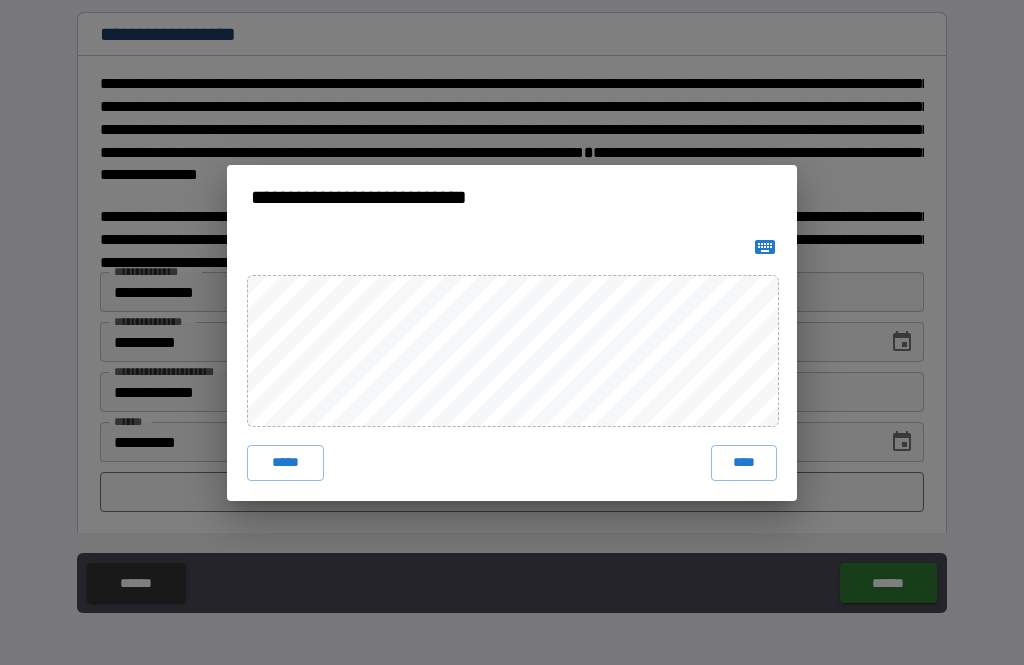 click on "****" at bounding box center (744, 463) 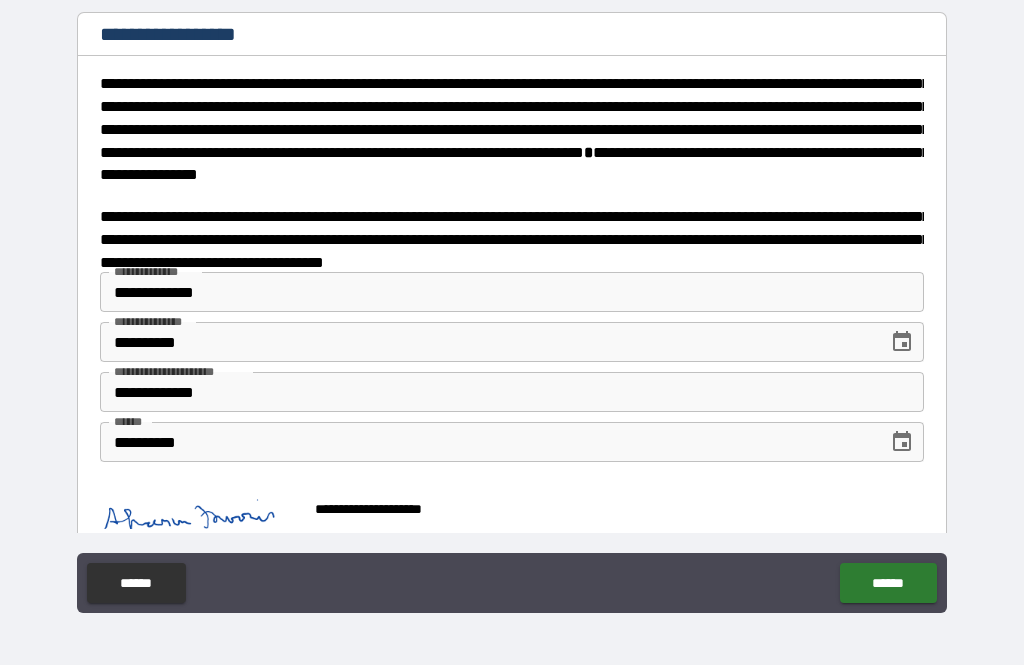 click on "******" at bounding box center (888, 583) 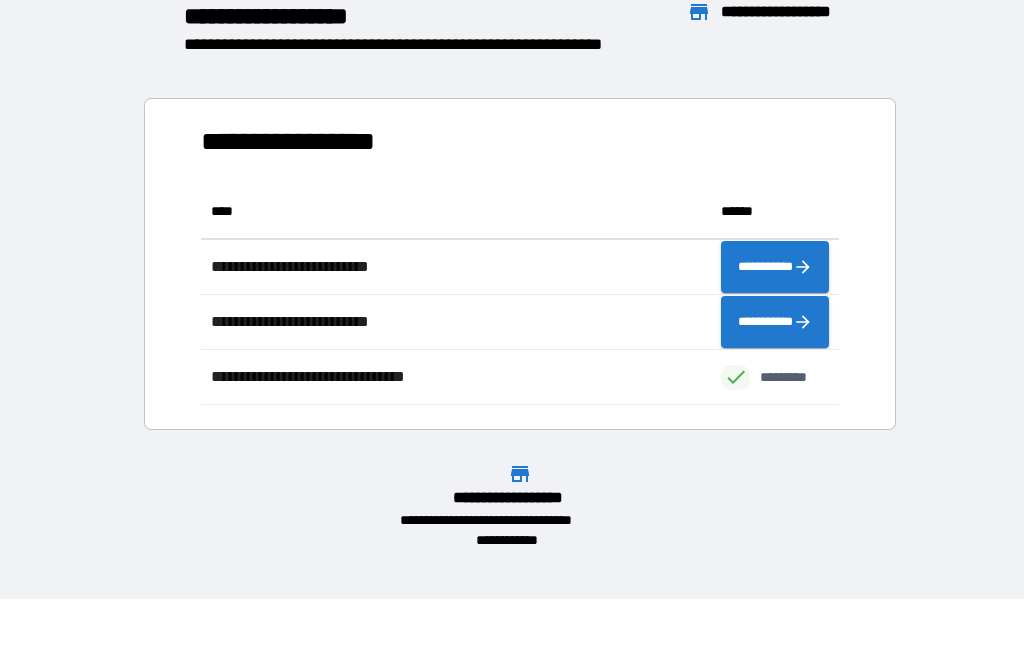 scroll, scrollTop: 1, scrollLeft: 1, axis: both 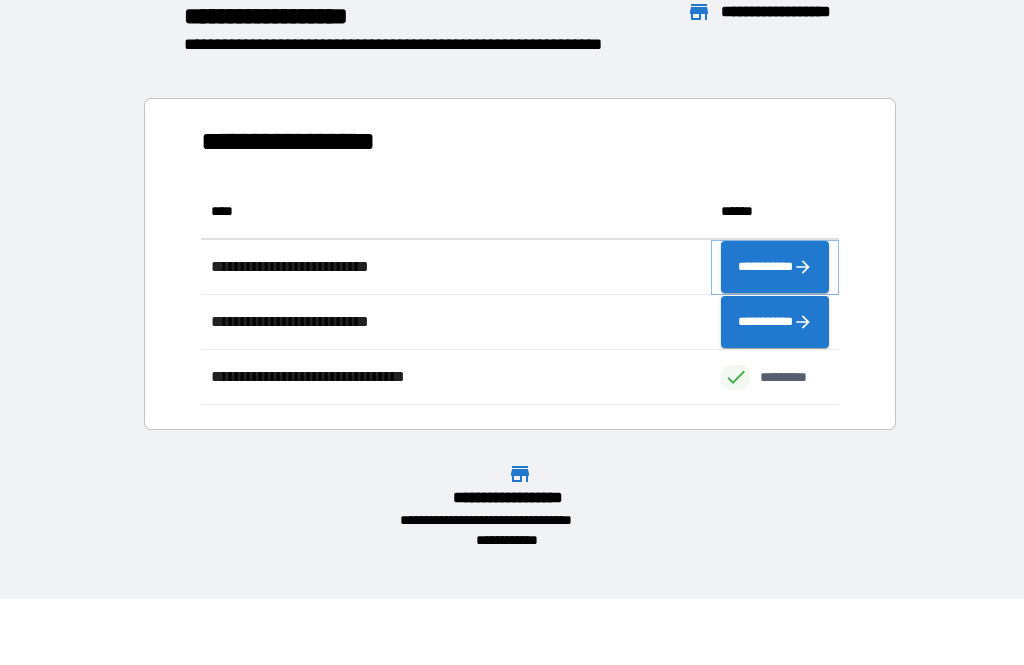 click on "**********" at bounding box center (775, 267) 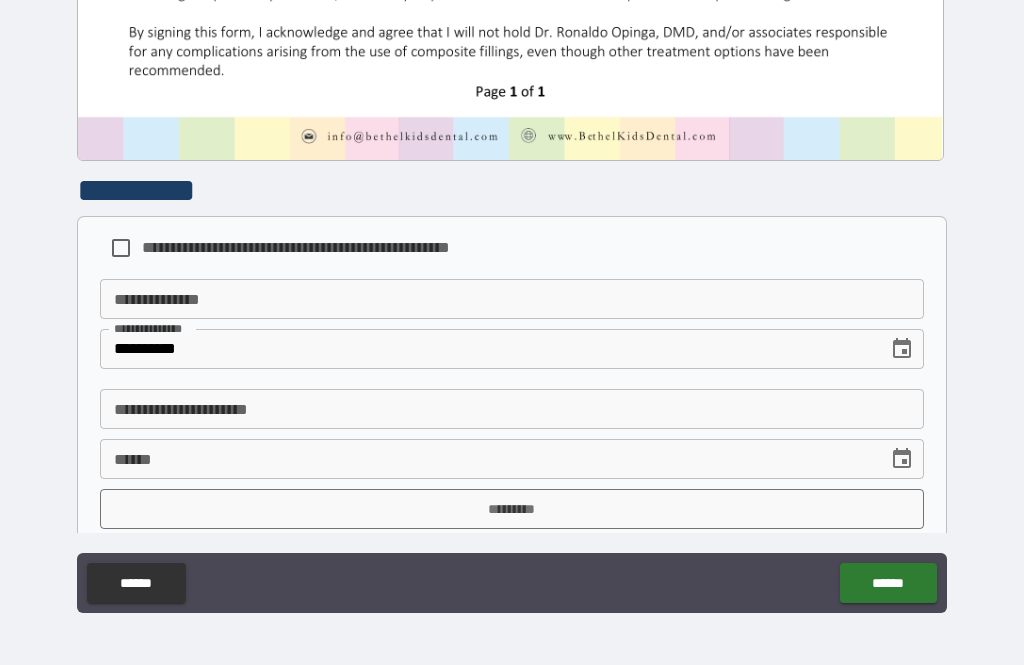 scroll, scrollTop: 976, scrollLeft: 0, axis: vertical 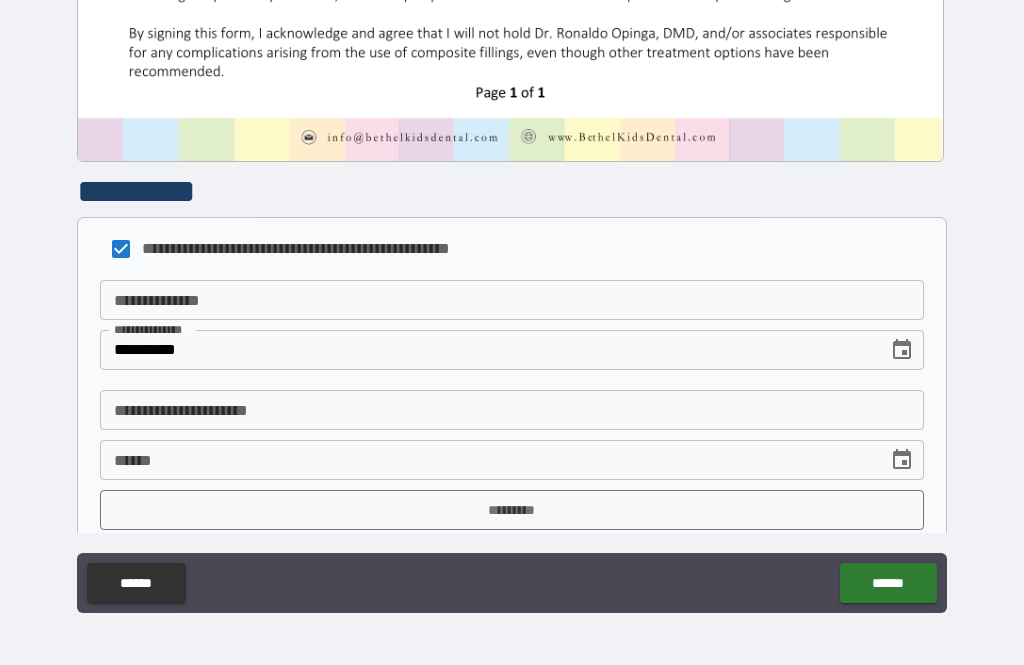 click on "**********" at bounding box center [512, 300] 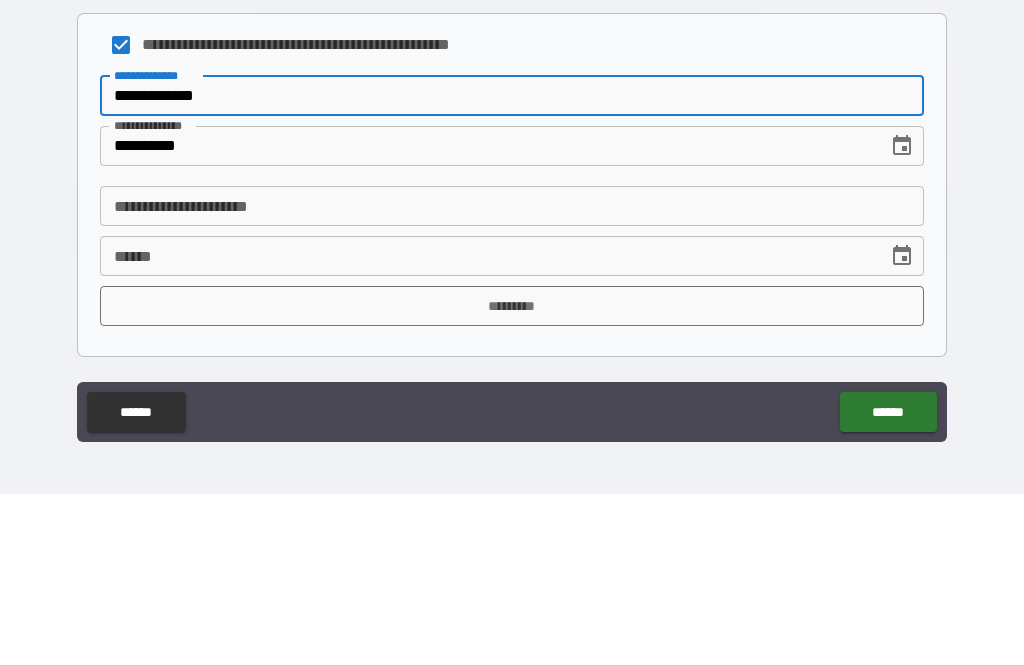 scroll, scrollTop: 1009, scrollLeft: 0, axis: vertical 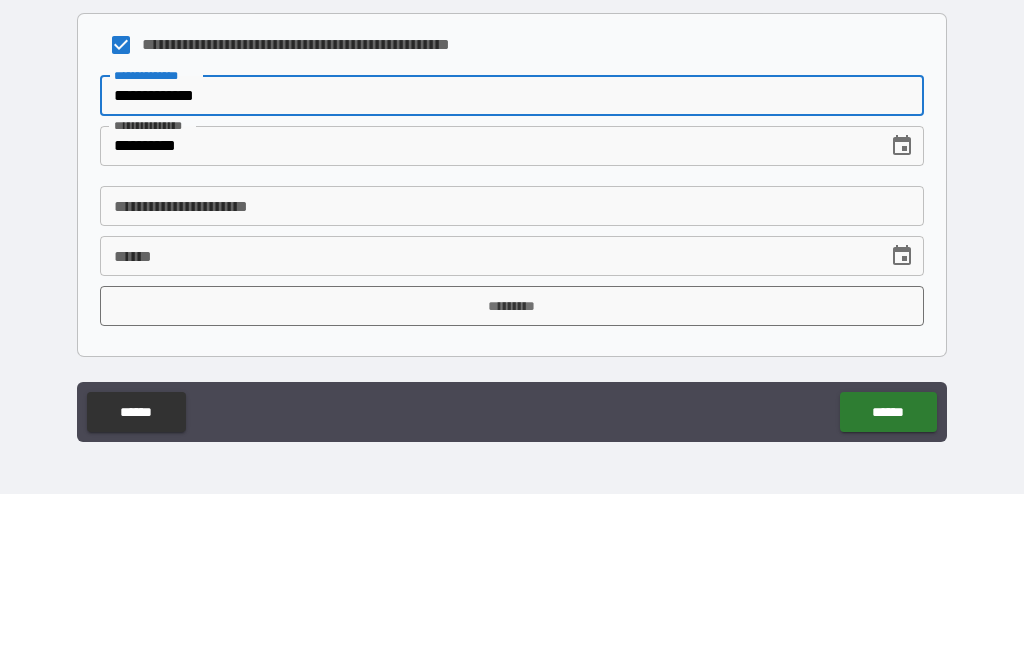 type on "**********" 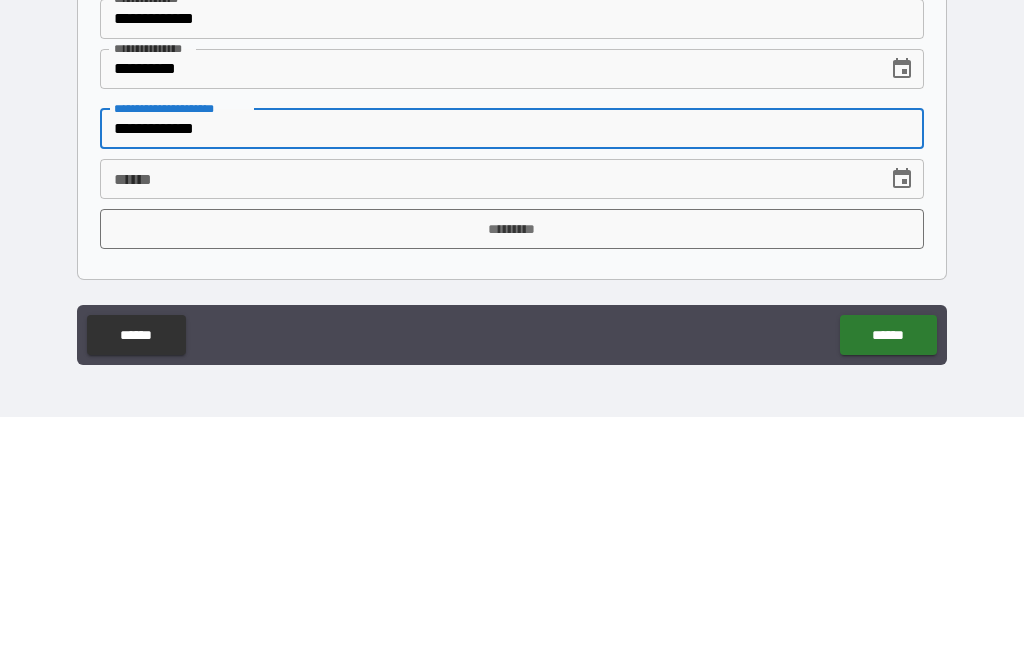 type on "**********" 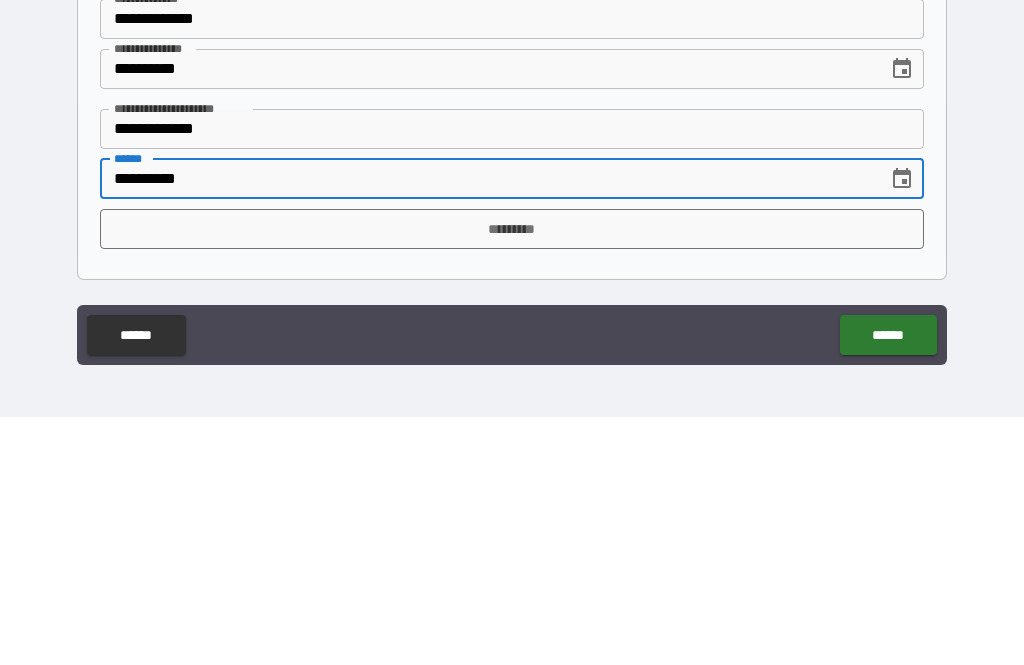 type on "**********" 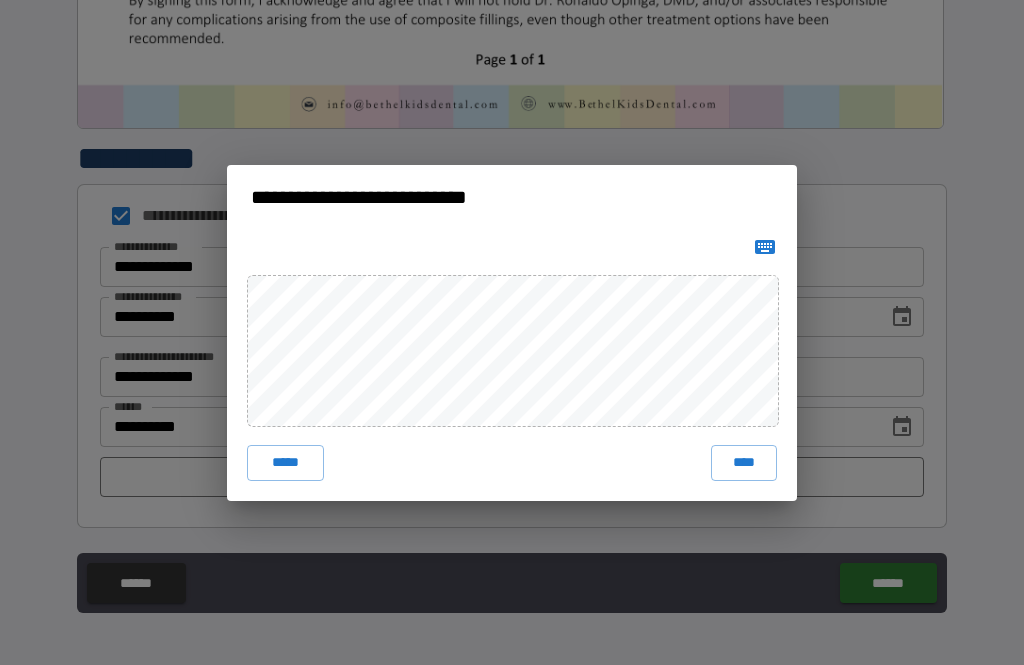 click on "****" at bounding box center (744, 463) 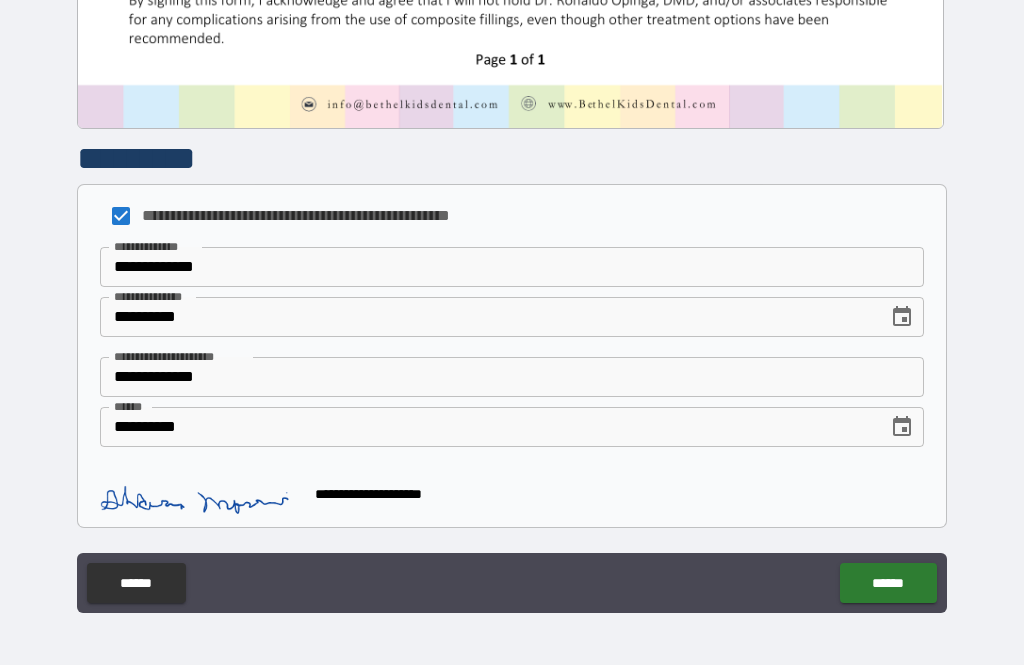 scroll, scrollTop: 999, scrollLeft: 0, axis: vertical 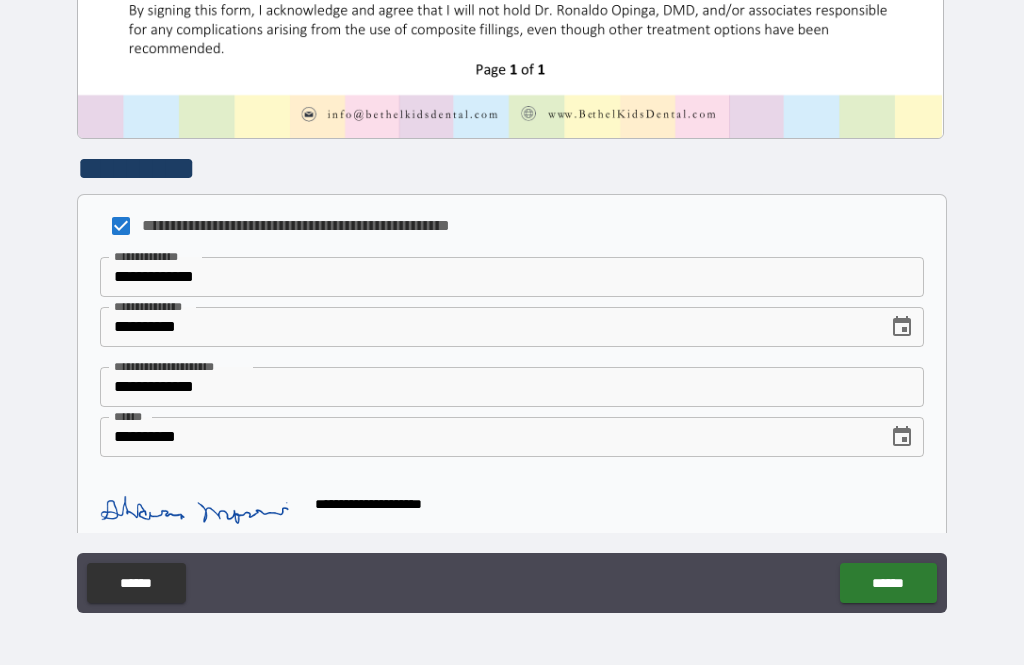 click on "******" at bounding box center [888, 583] 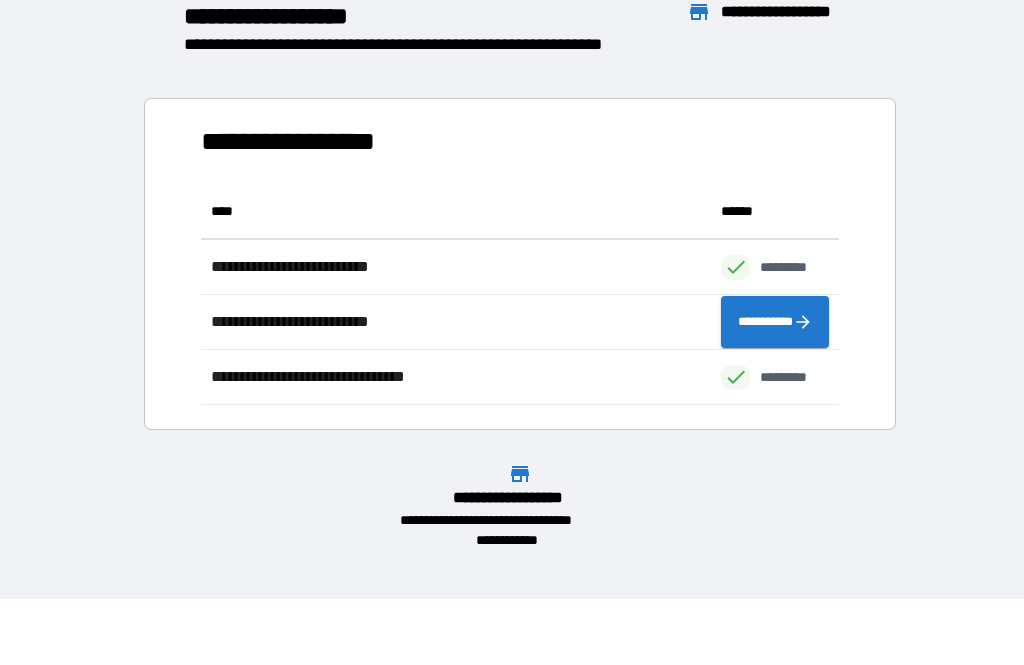 scroll, scrollTop: 1, scrollLeft: 1, axis: both 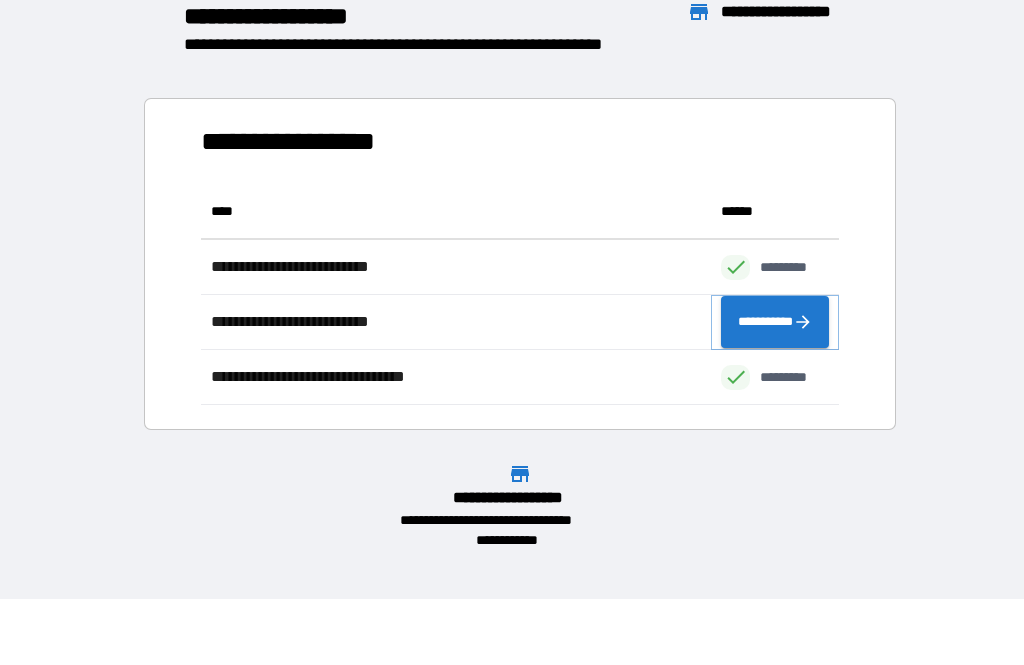 click on "**********" at bounding box center (775, 322) 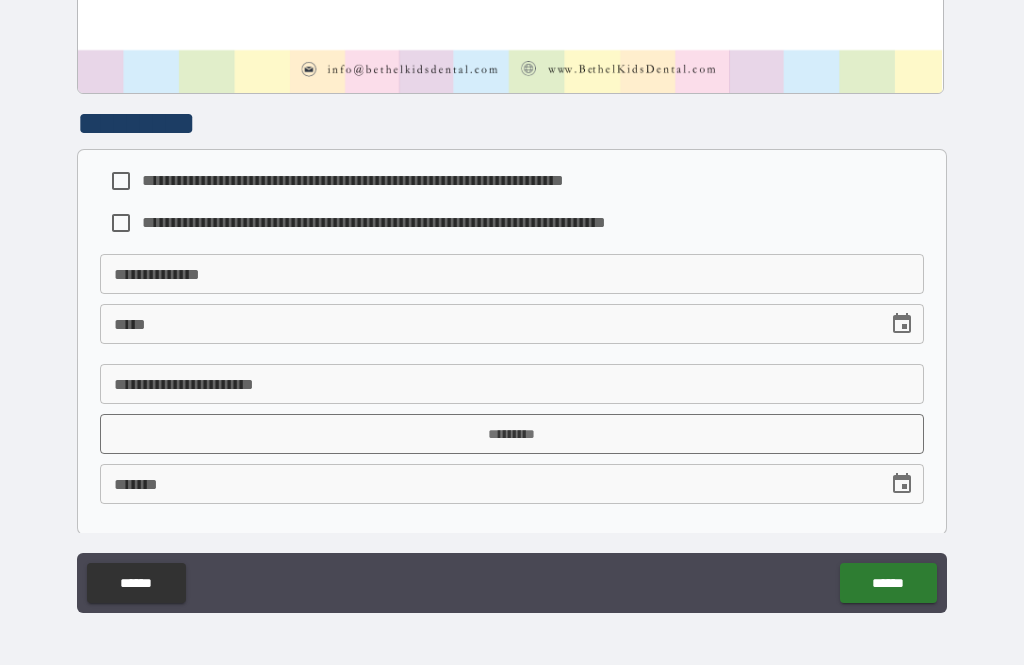scroll, scrollTop: 1043, scrollLeft: 0, axis: vertical 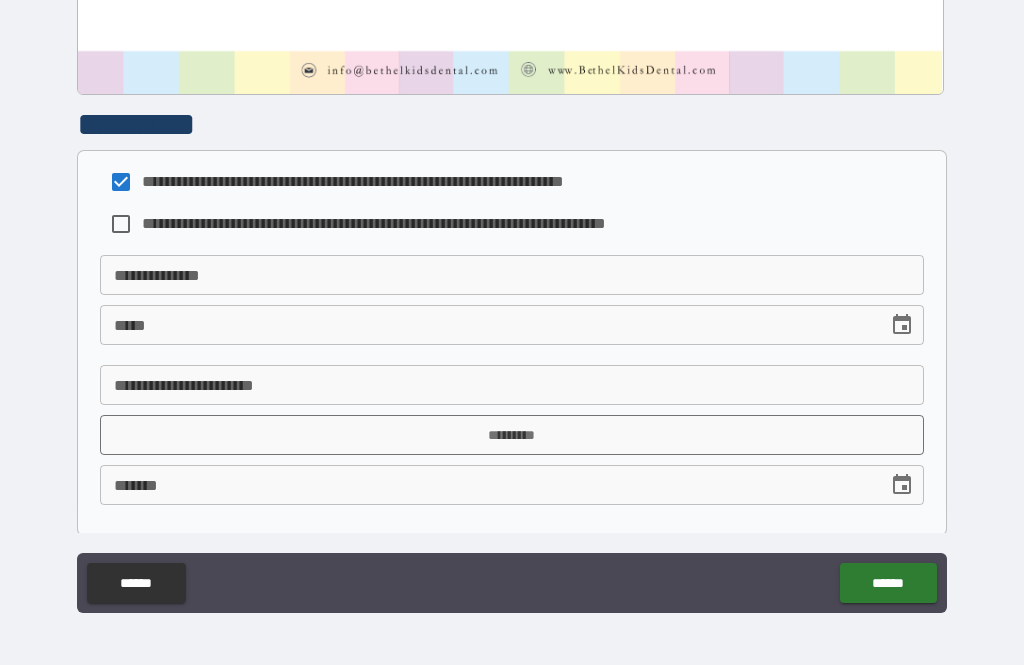 click on "**********" at bounding box center (512, 275) 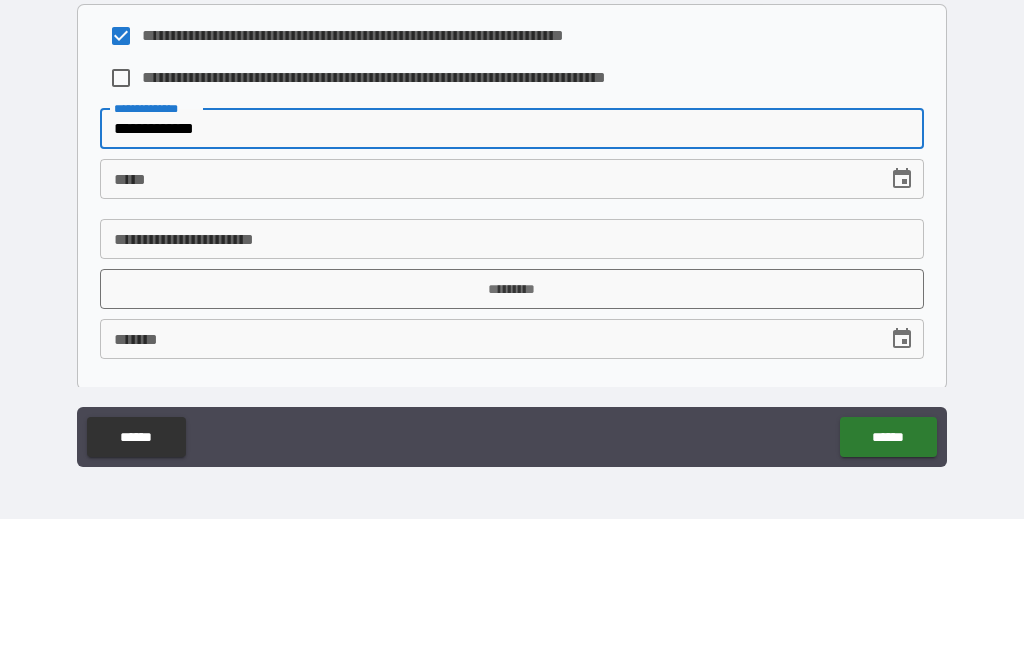 type on "**********" 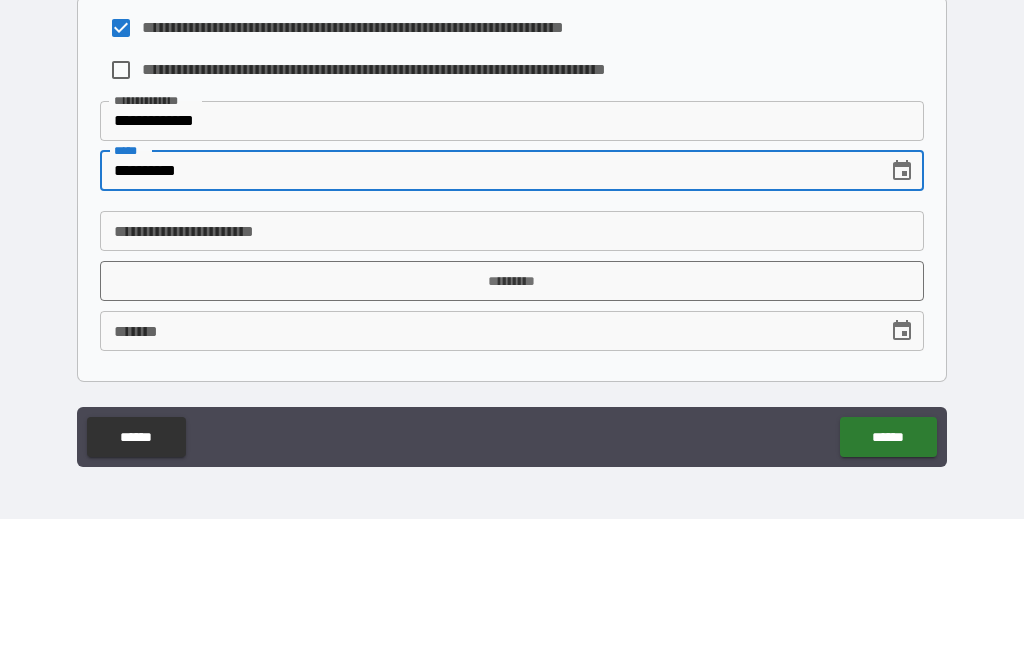 scroll, scrollTop: 1051, scrollLeft: 0, axis: vertical 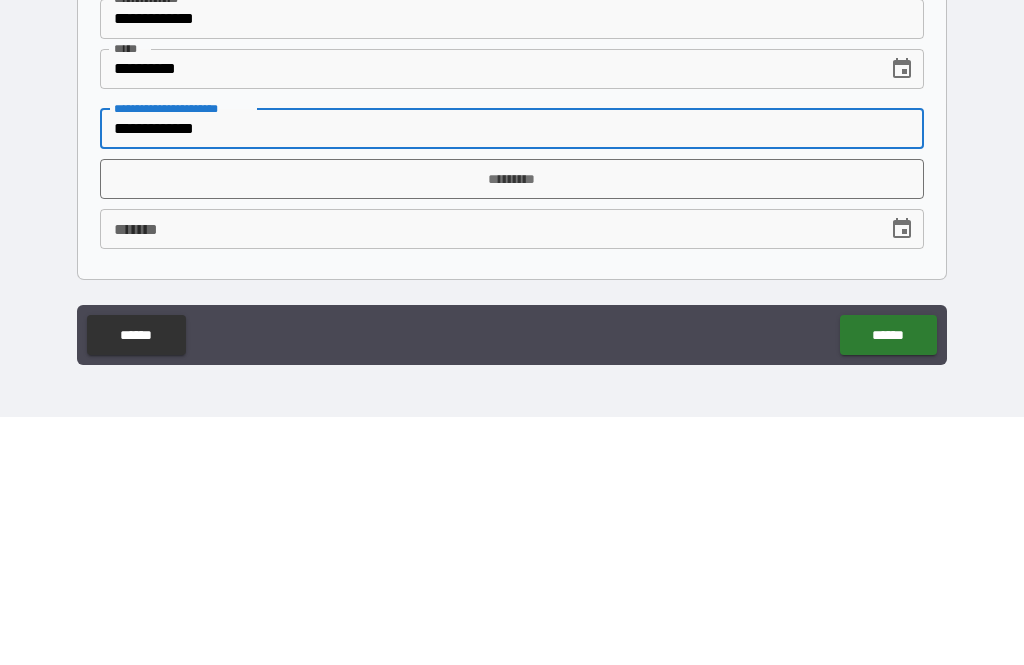 type on "**********" 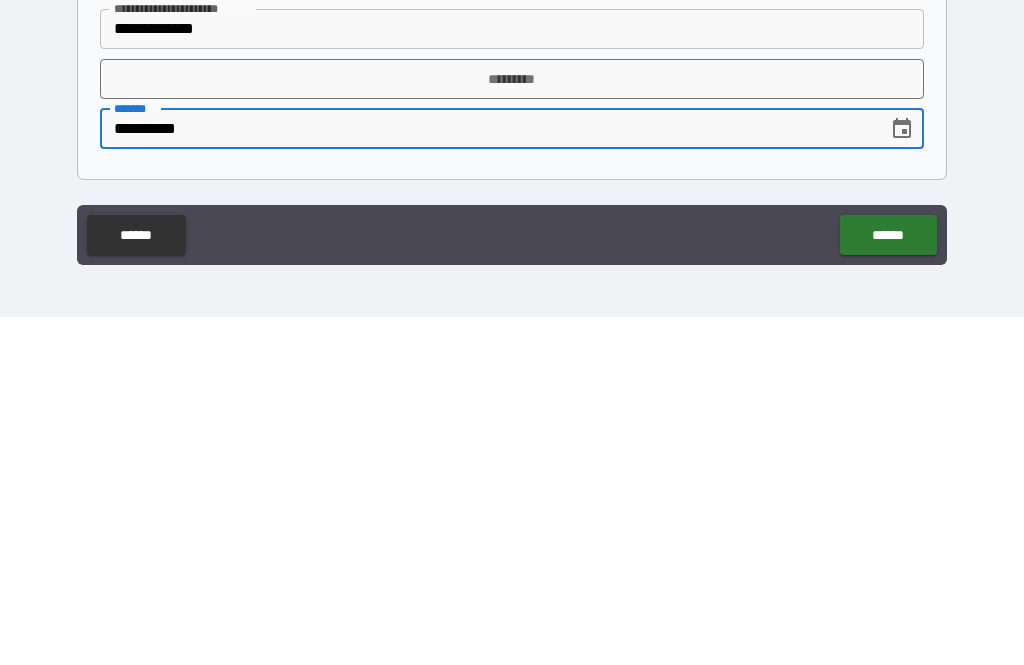 type on "**********" 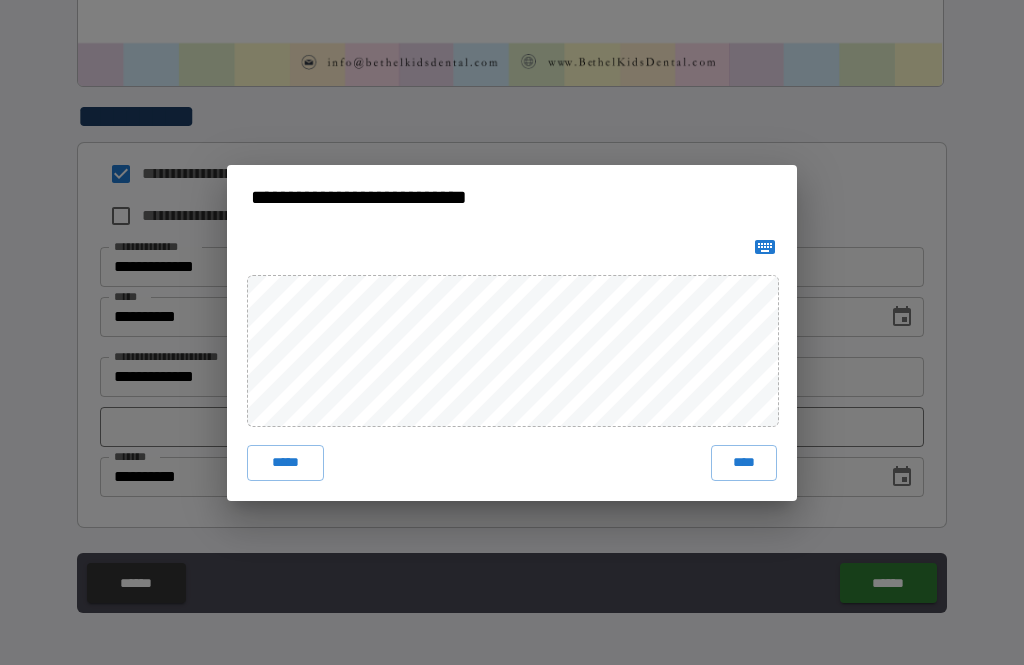 click on "**********" at bounding box center (512, 332) 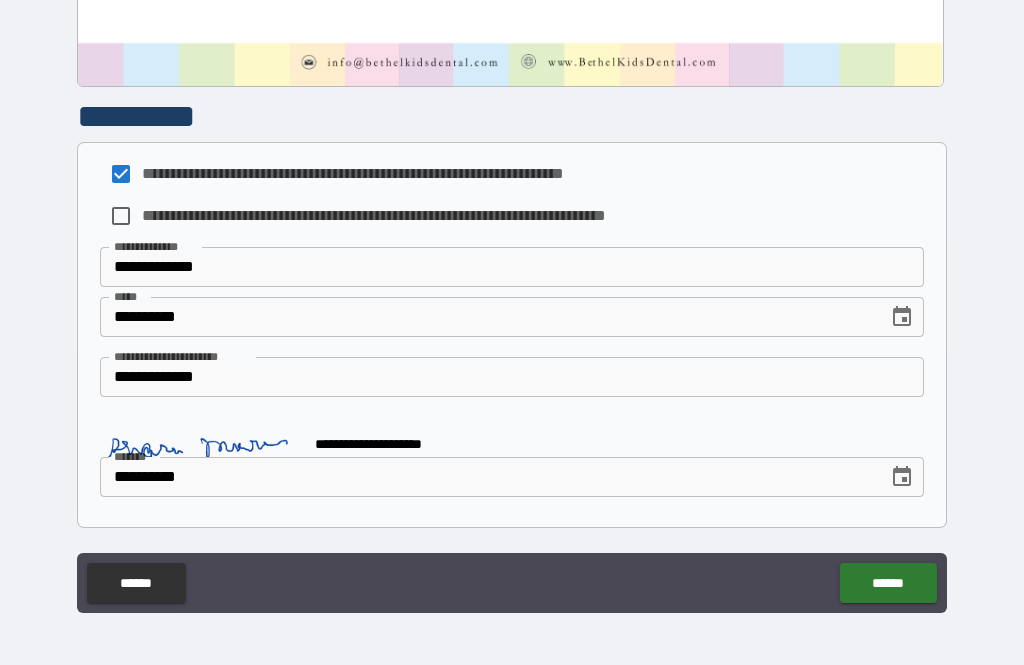 scroll, scrollTop: 1041, scrollLeft: 0, axis: vertical 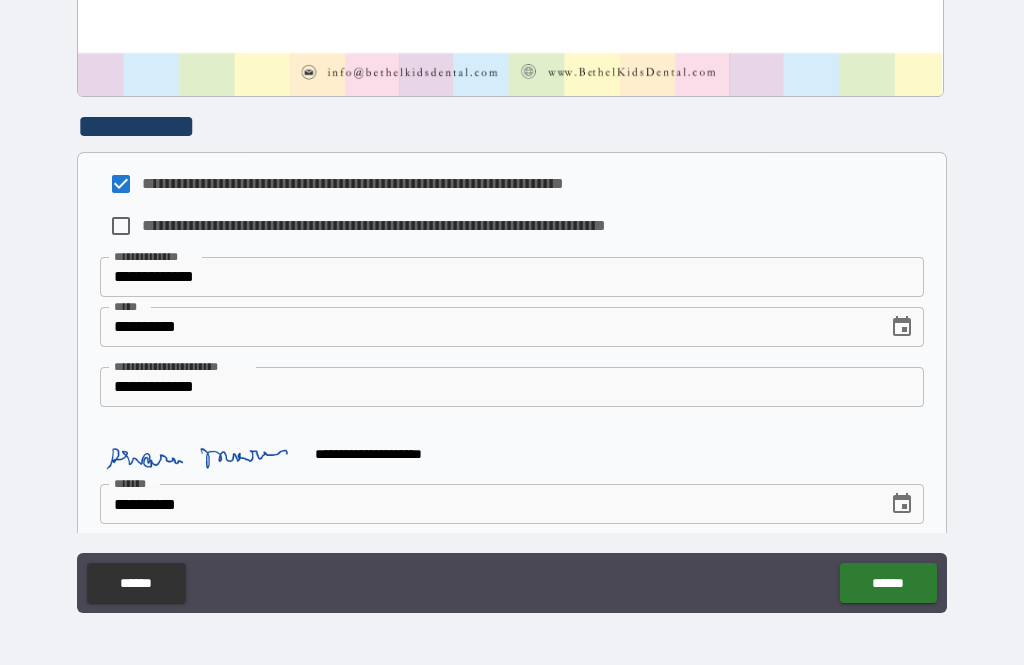 click on "******" at bounding box center (888, 583) 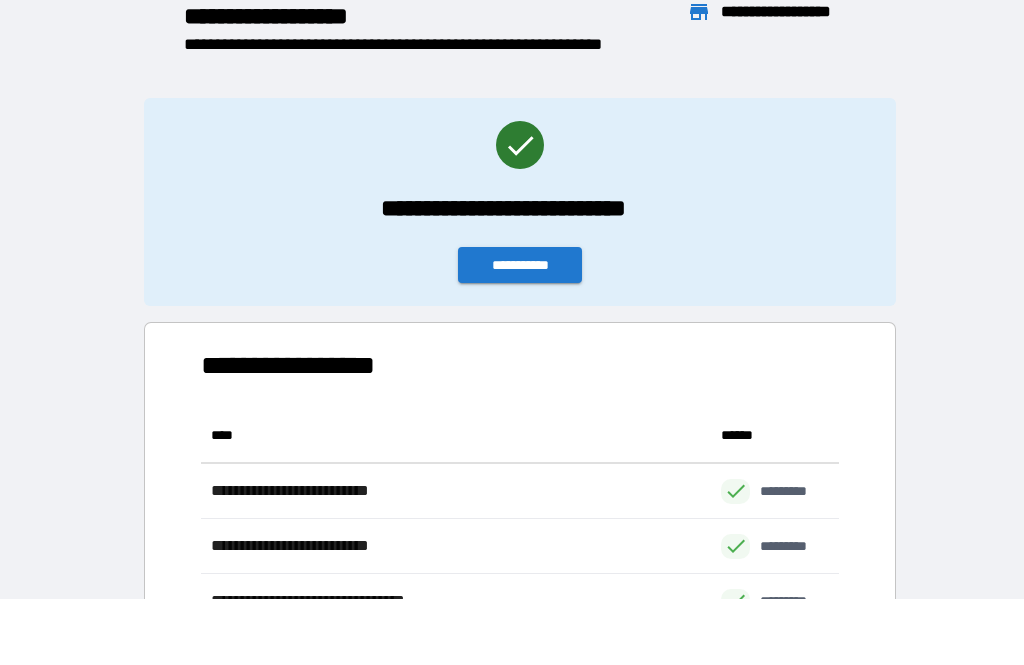 scroll, scrollTop: 1, scrollLeft: 1, axis: both 